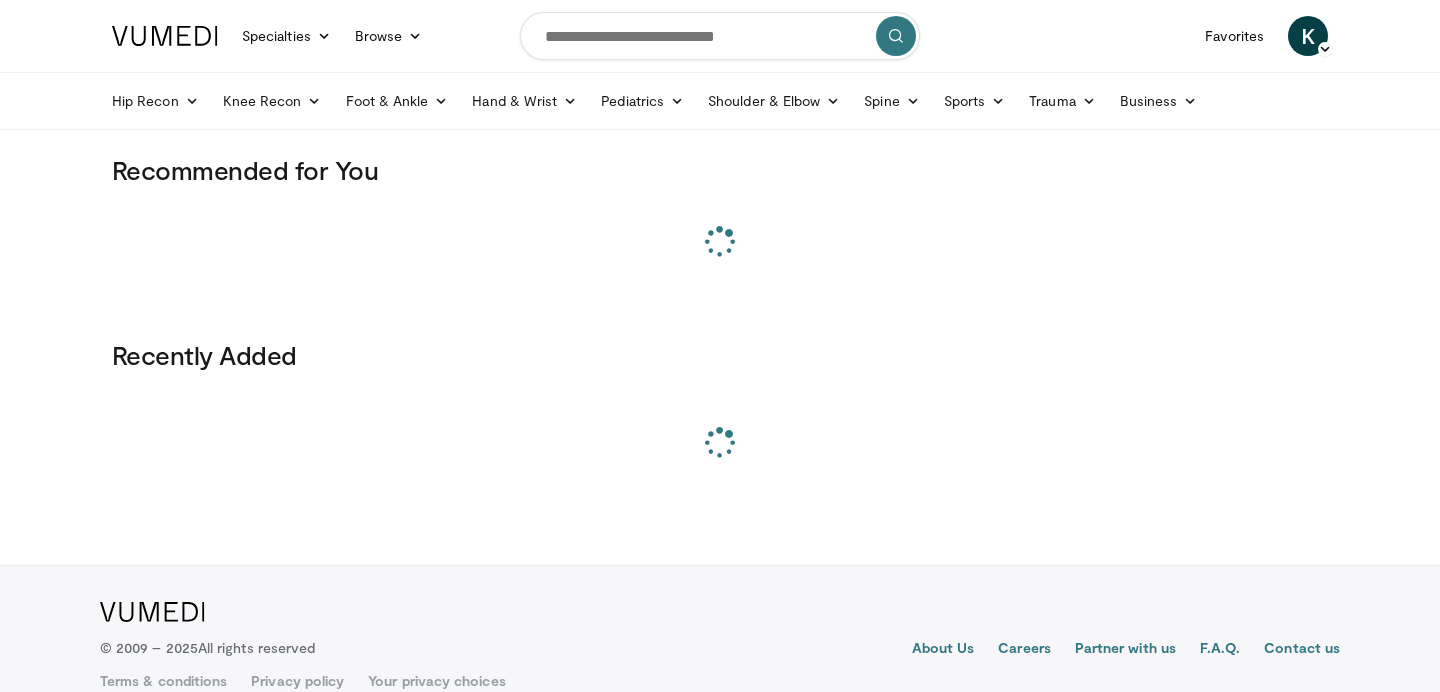 scroll, scrollTop: 0, scrollLeft: 0, axis: both 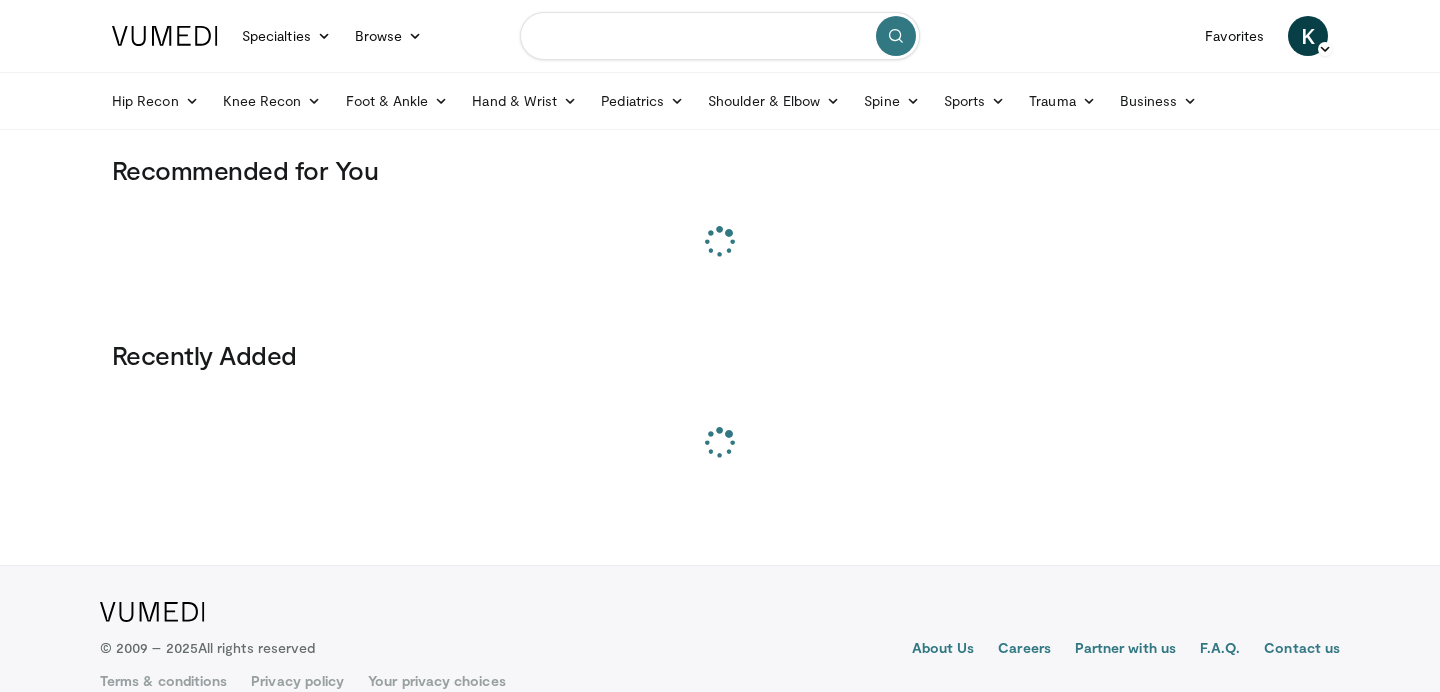 click at bounding box center [720, 36] 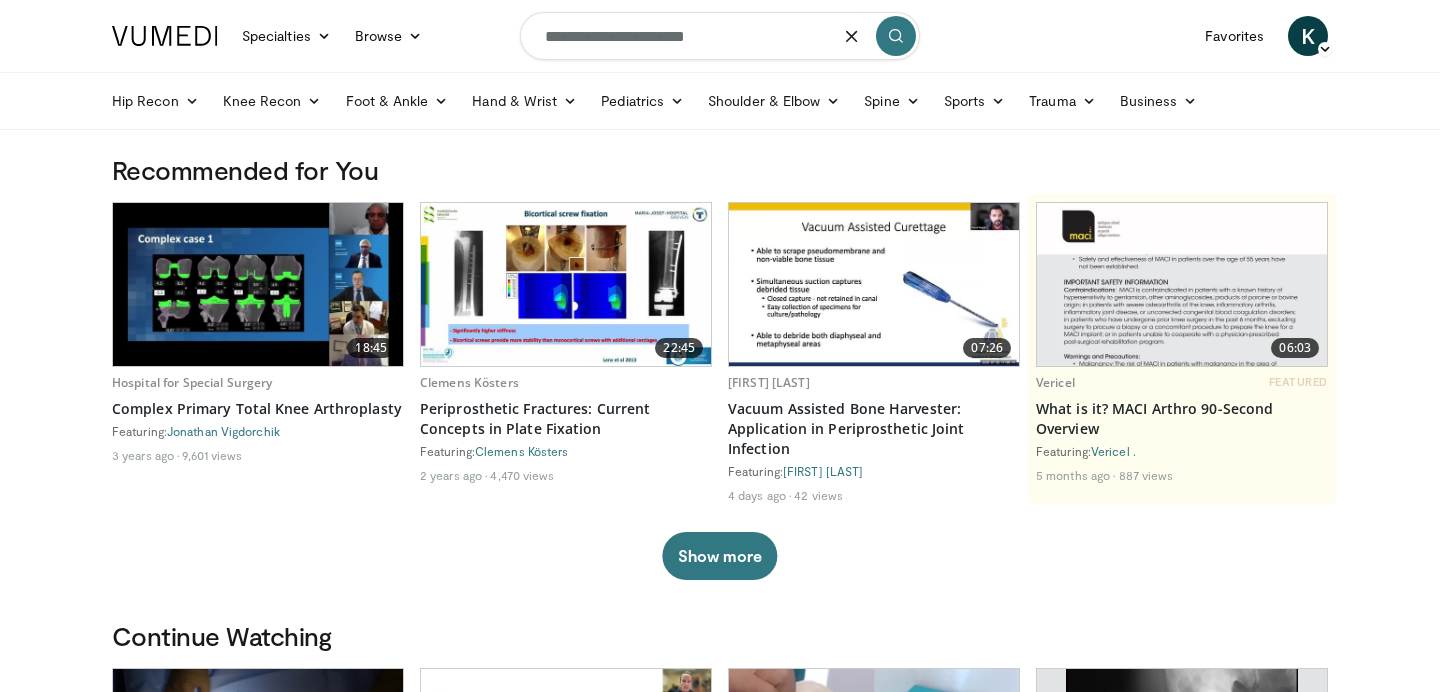 type on "**********" 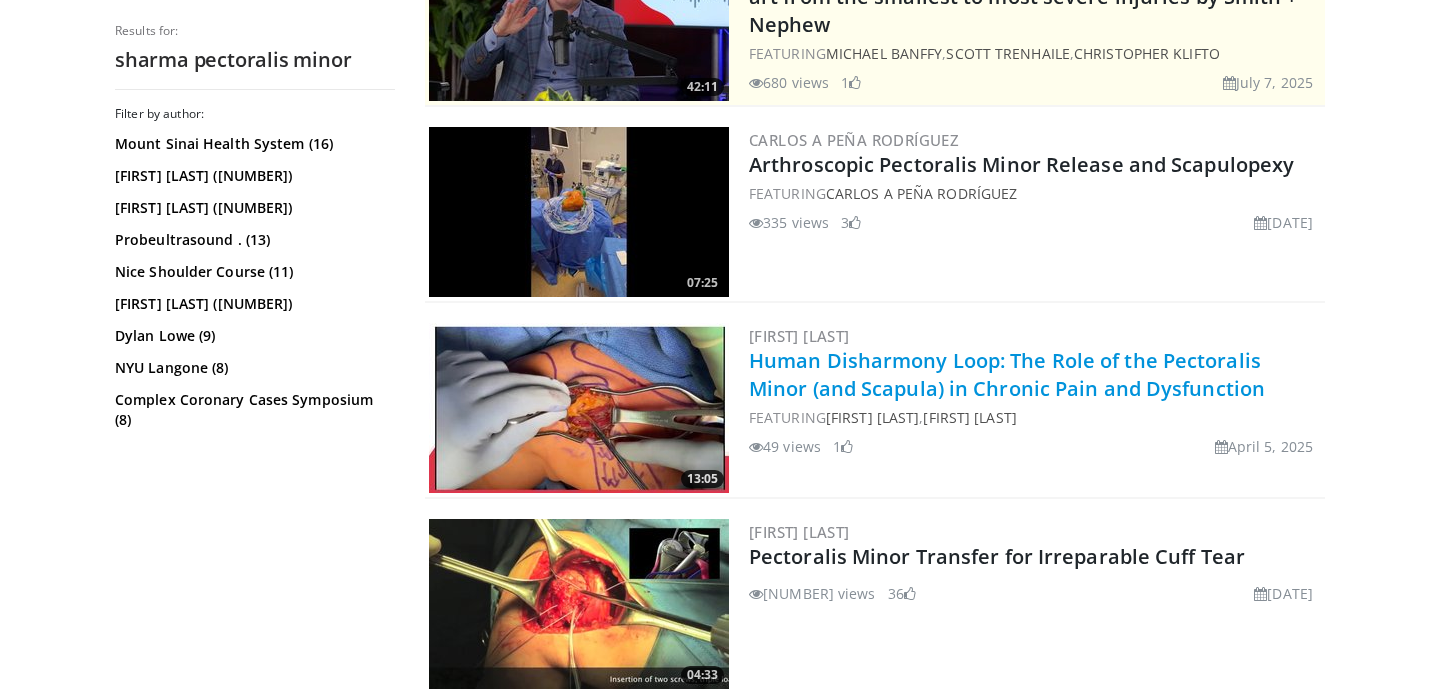 scroll, scrollTop: 493, scrollLeft: 0, axis: vertical 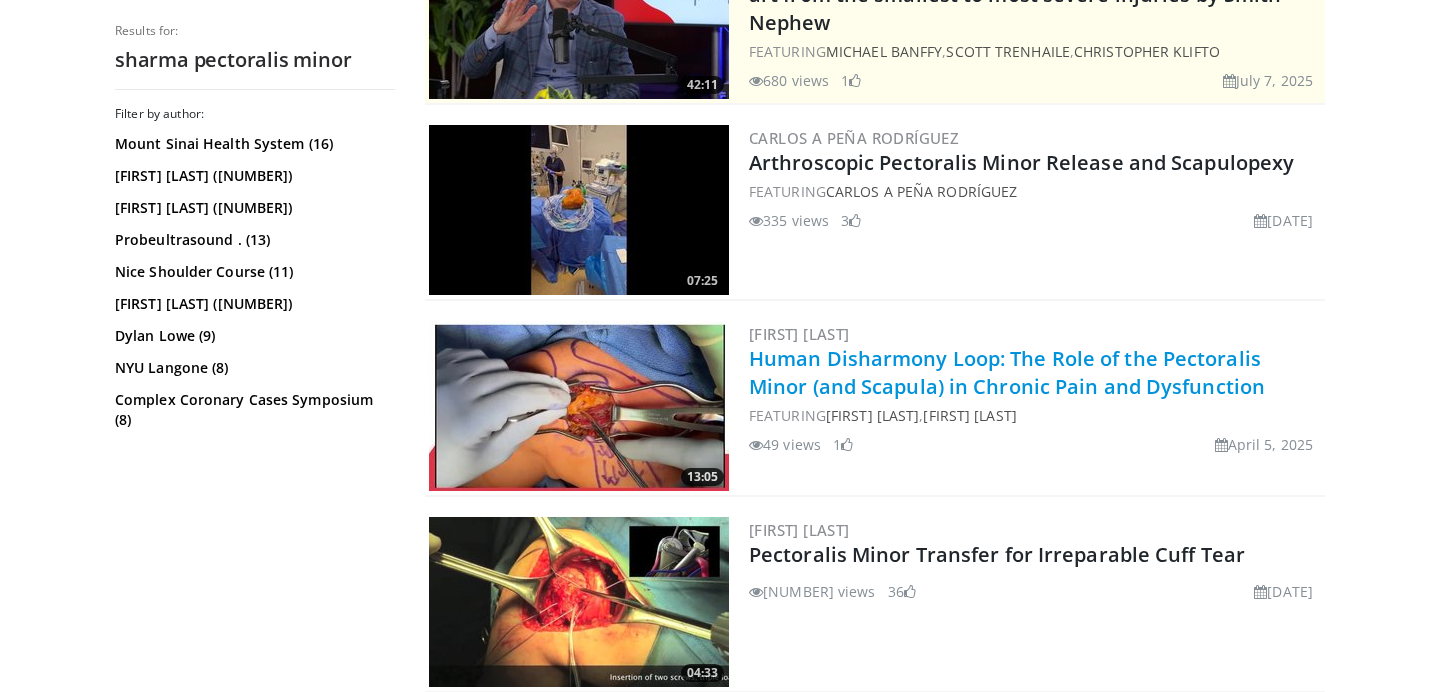 click on "Human Disharmony Loop: The Role of the Pectoralis Minor (and Scapula) in Chronic Pain and Dysfunction" at bounding box center [1007, 372] 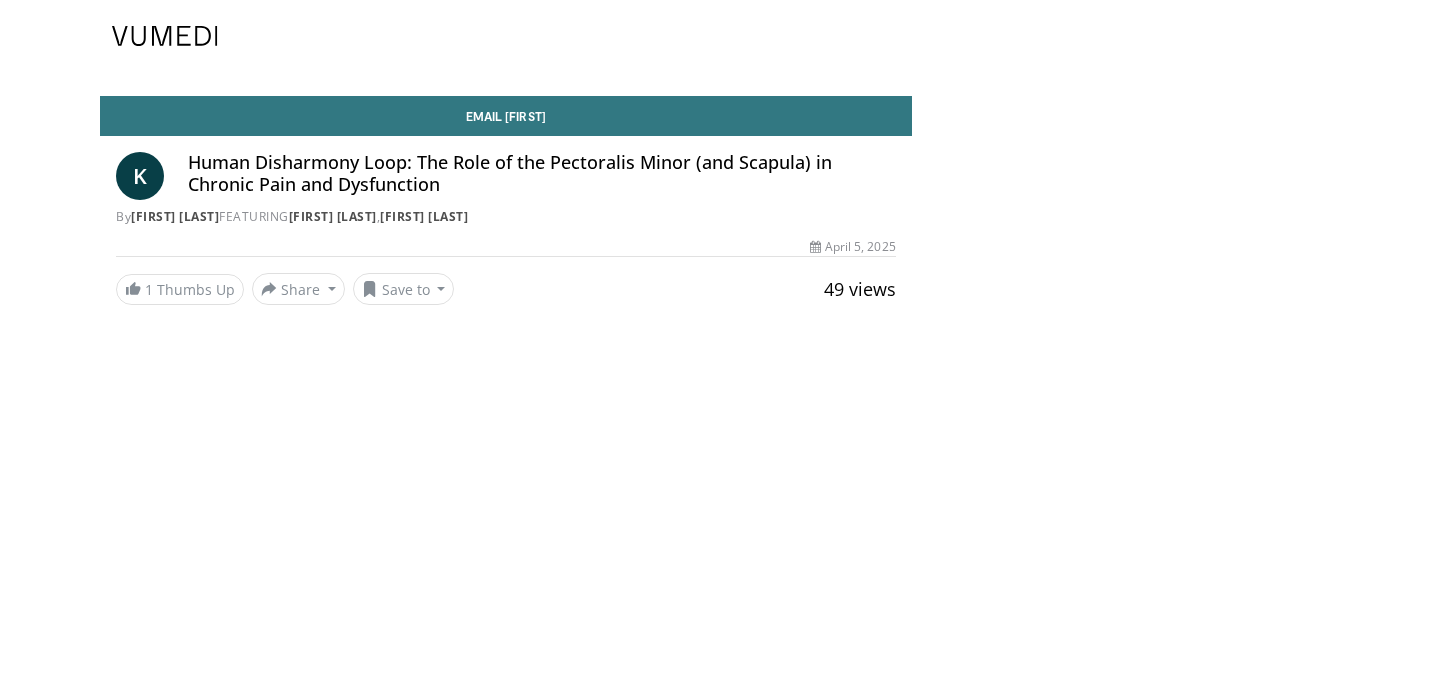 scroll, scrollTop: 0, scrollLeft: 0, axis: both 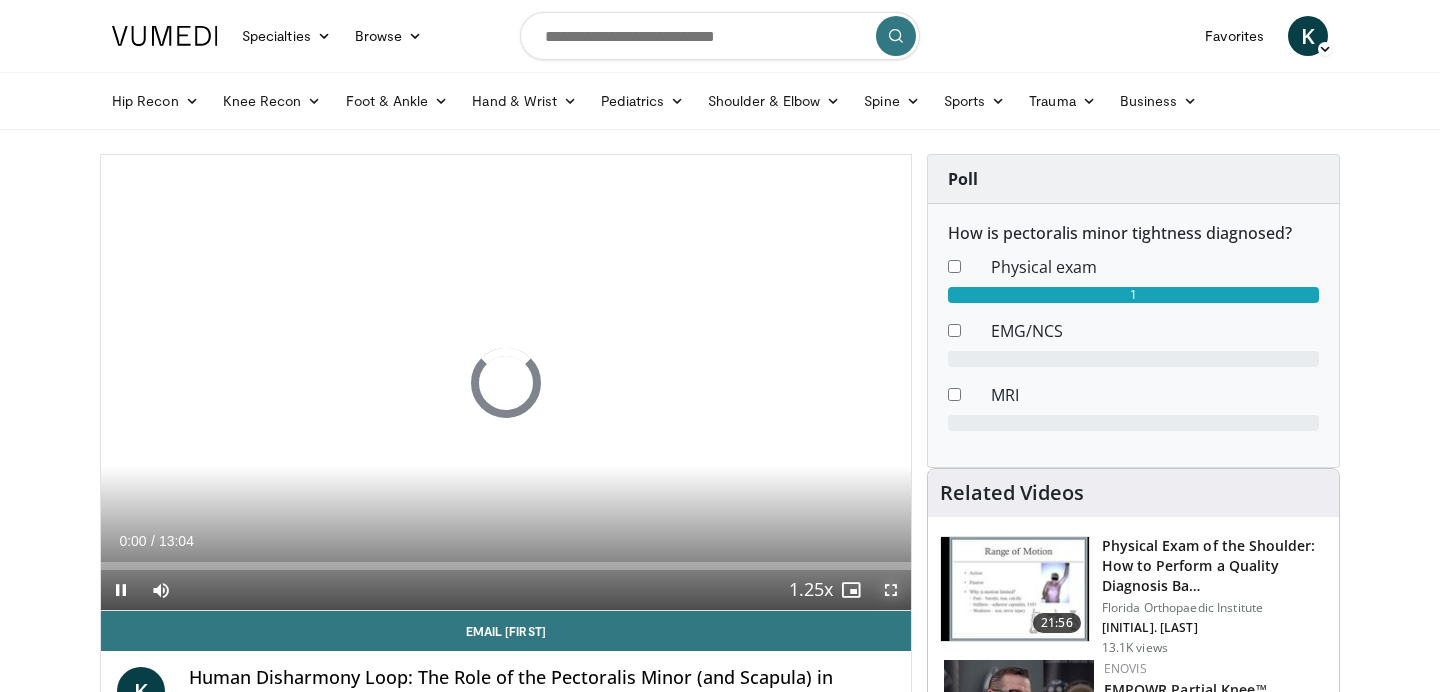 click at bounding box center (891, 590) 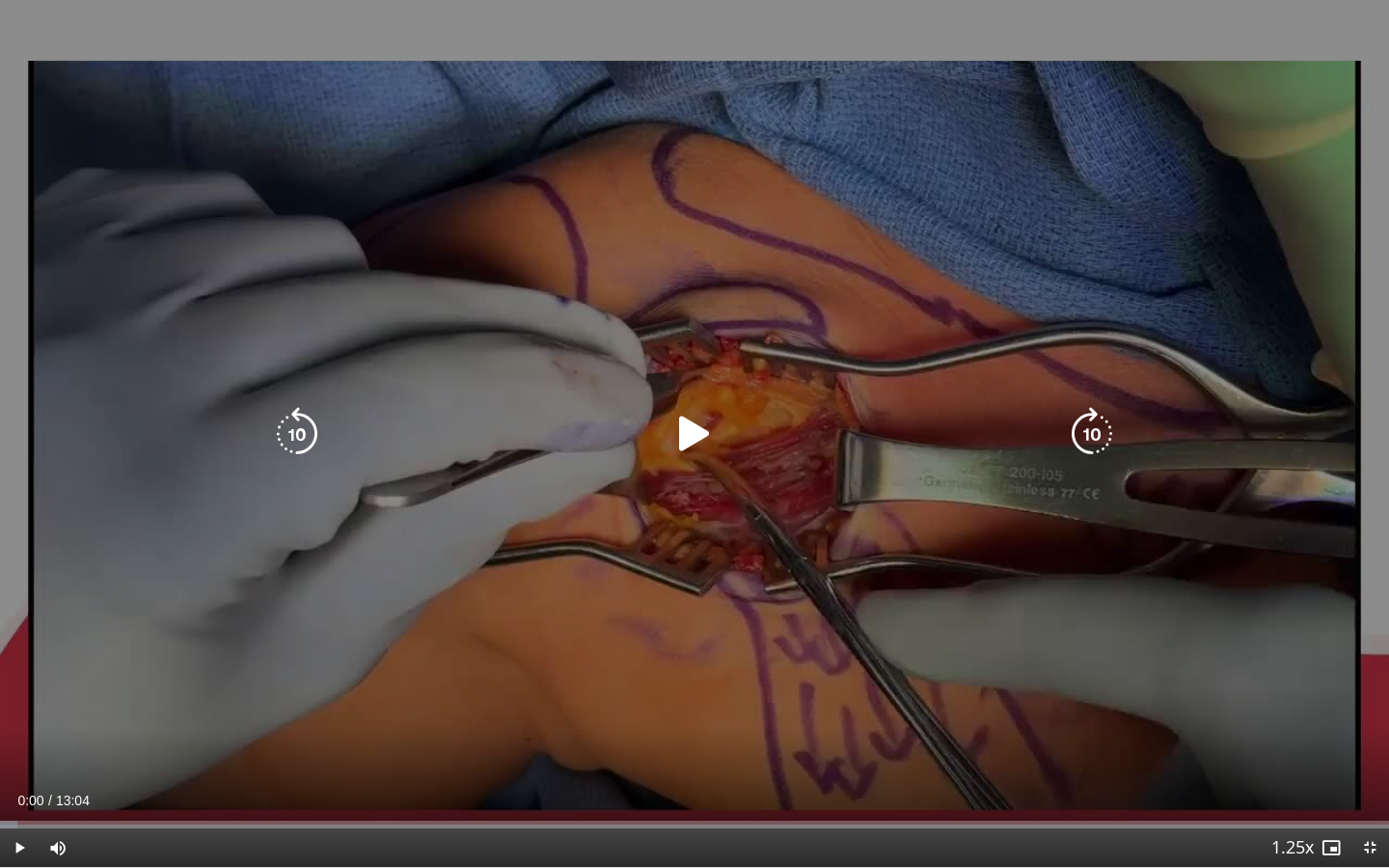 click on "10 seconds
Tap to unmute" at bounding box center (694, 433) 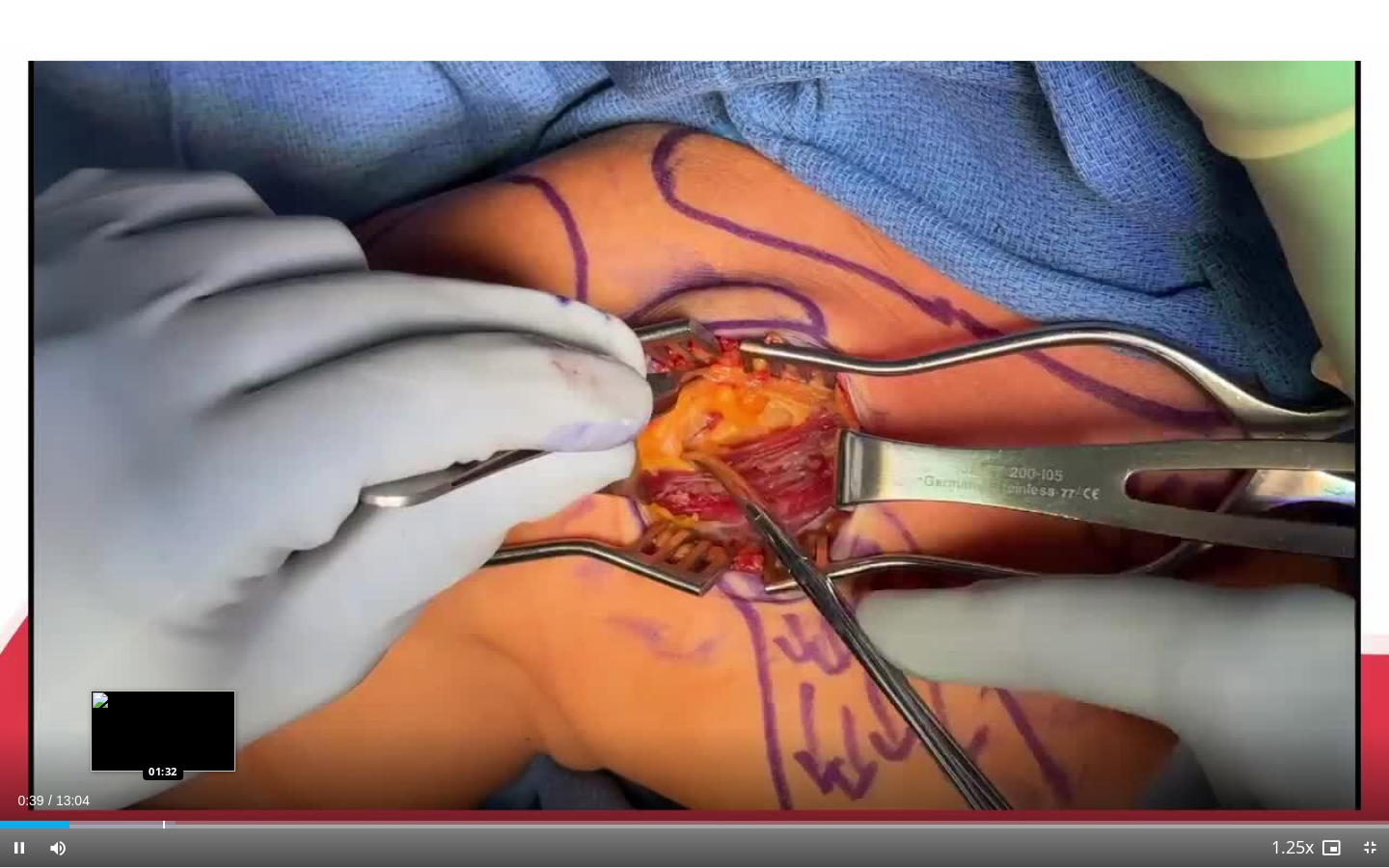 click on "Loaded :  12.64% 00:39 01:32" at bounding box center (694, 819) 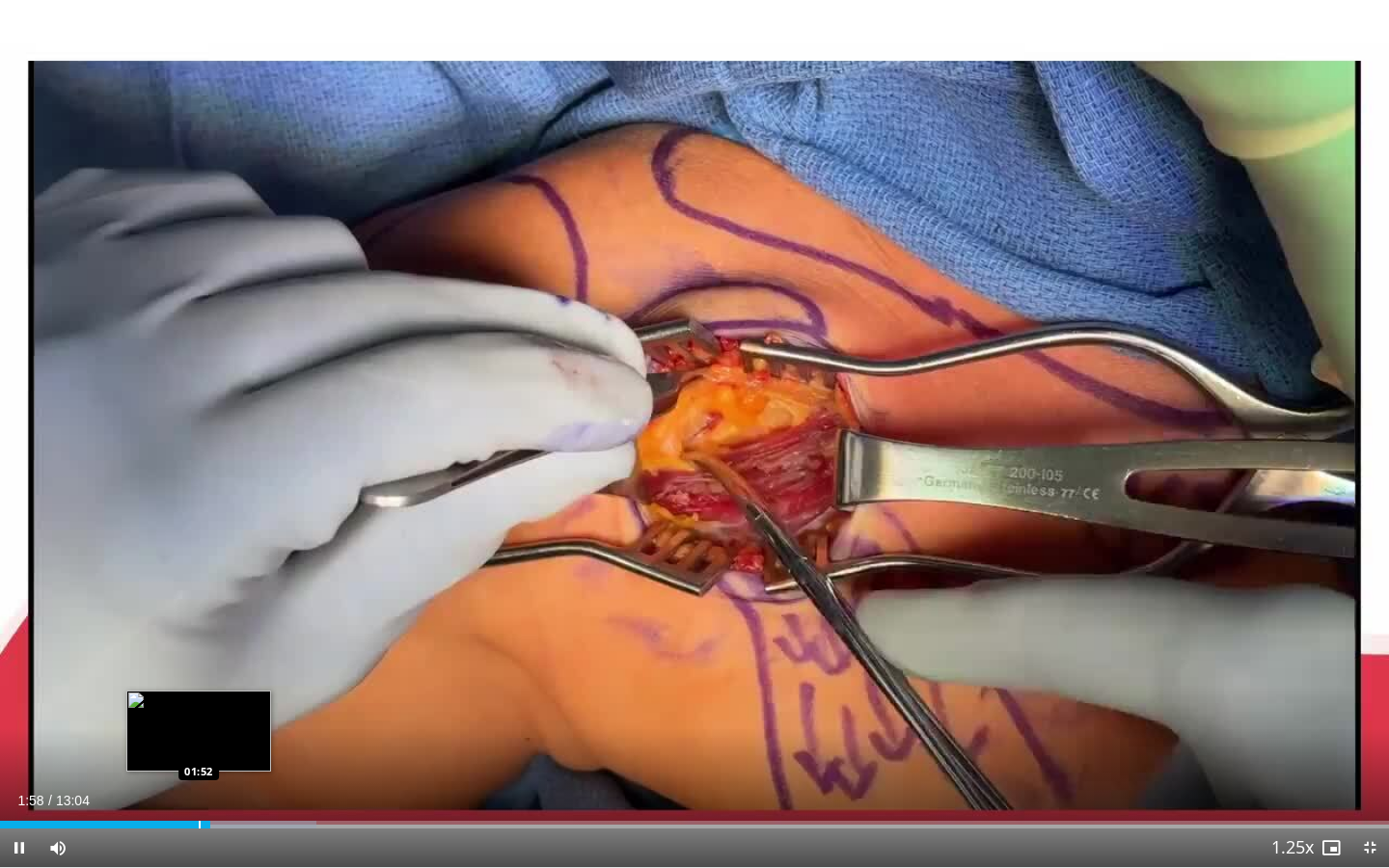 click on "Loaded :  22.75% 01:58 01:52" at bounding box center (694, 819) 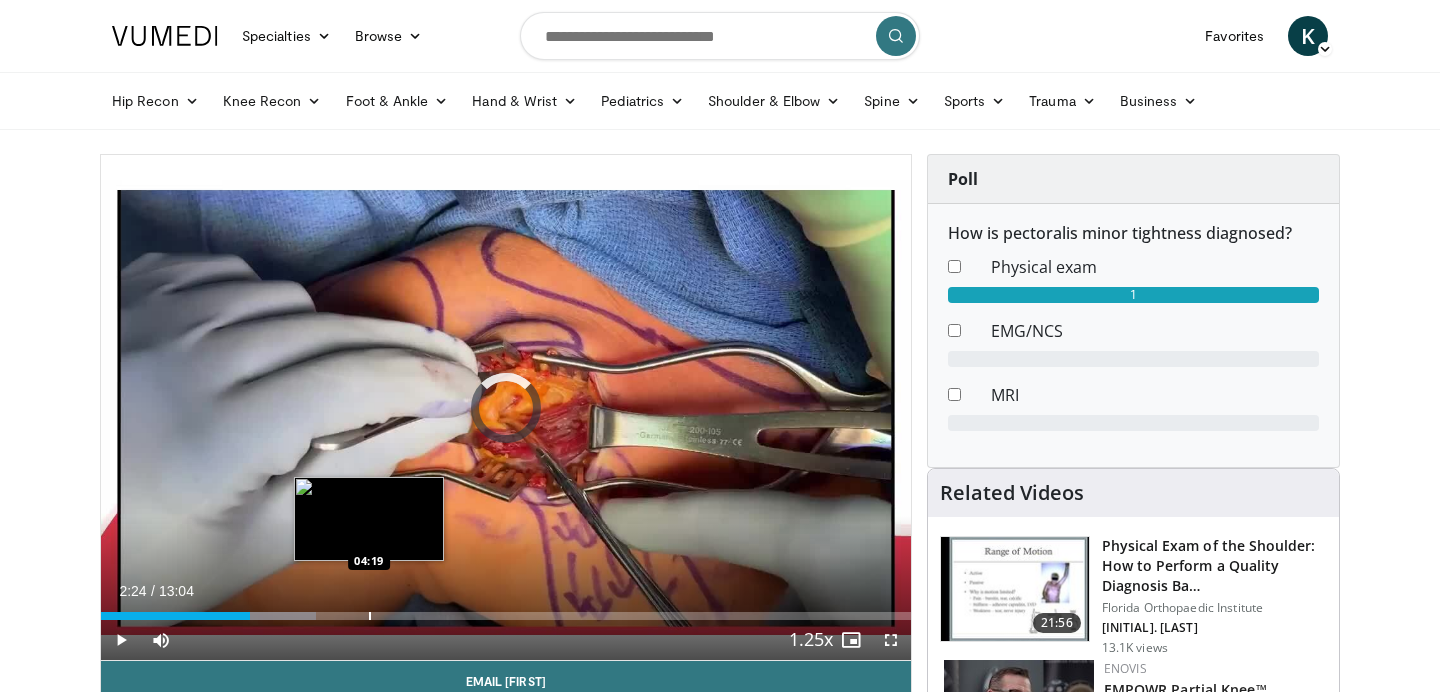 click at bounding box center (370, 616) 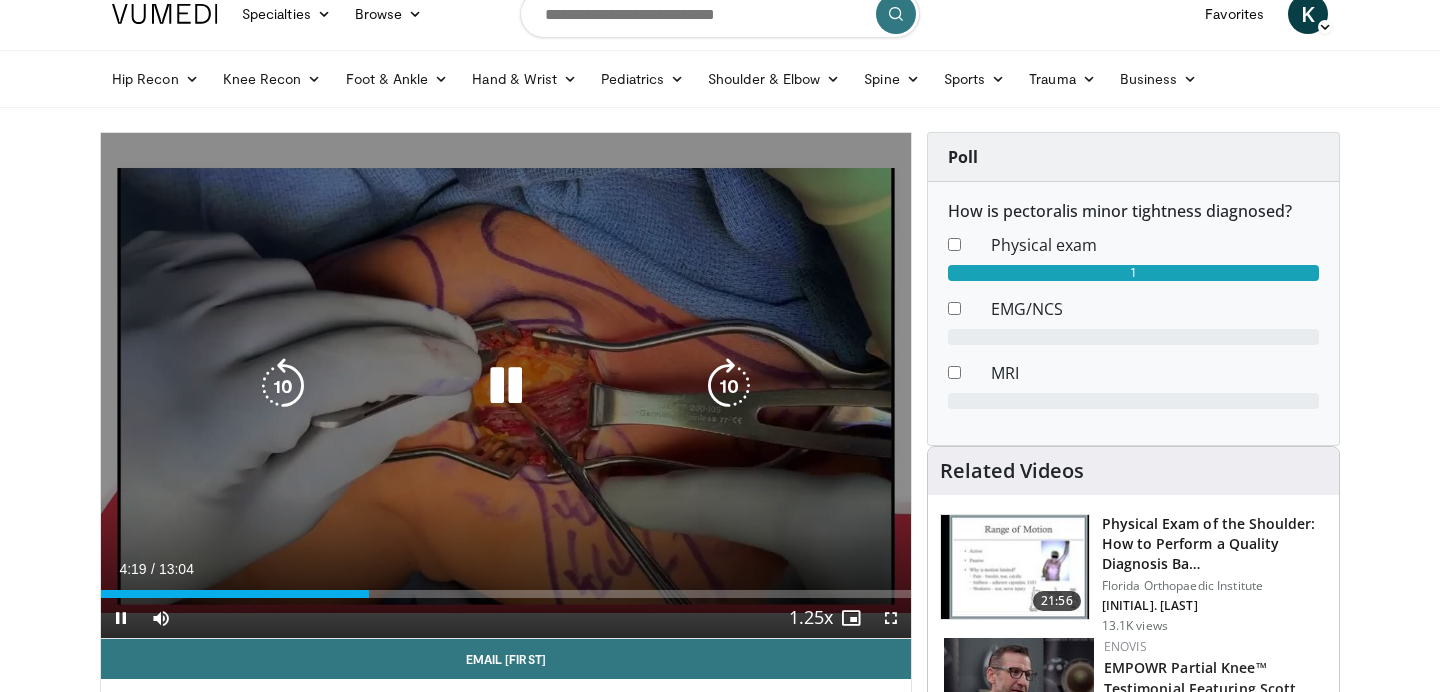 scroll, scrollTop: 31, scrollLeft: 0, axis: vertical 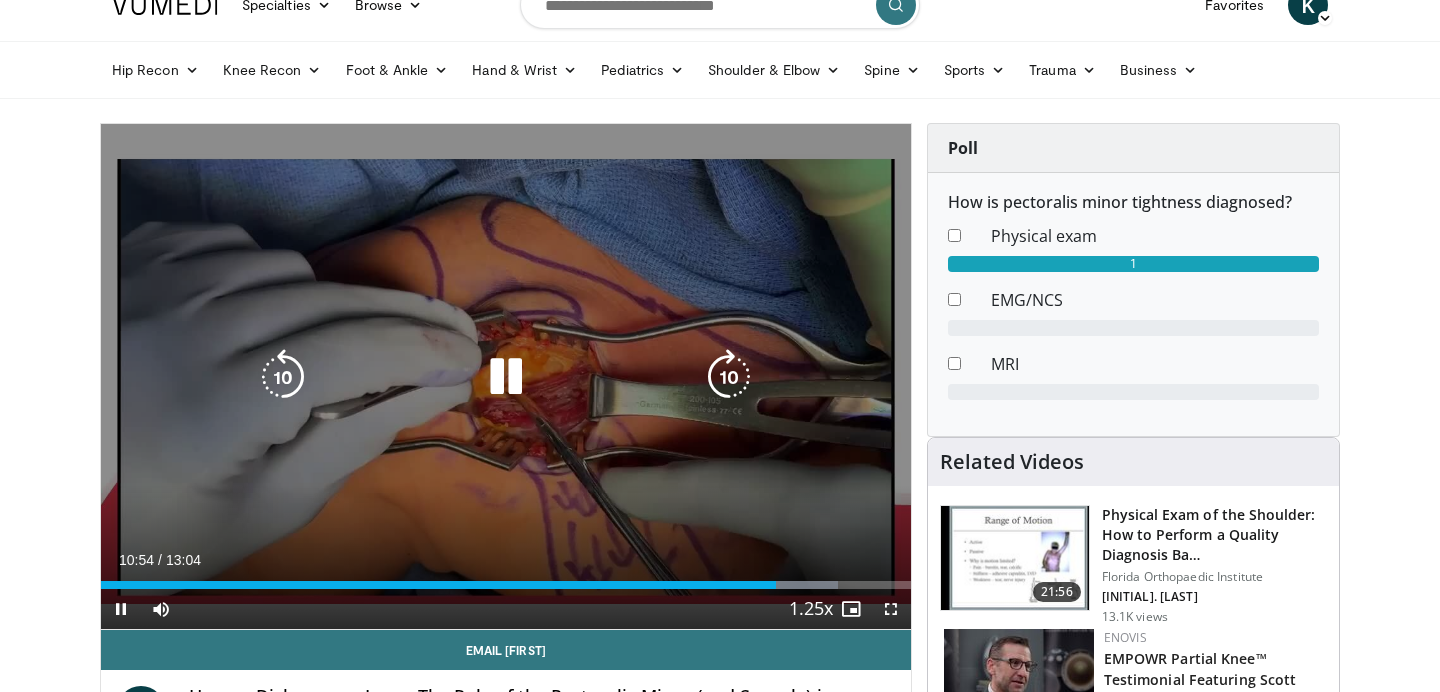 click at bounding box center [506, 377] 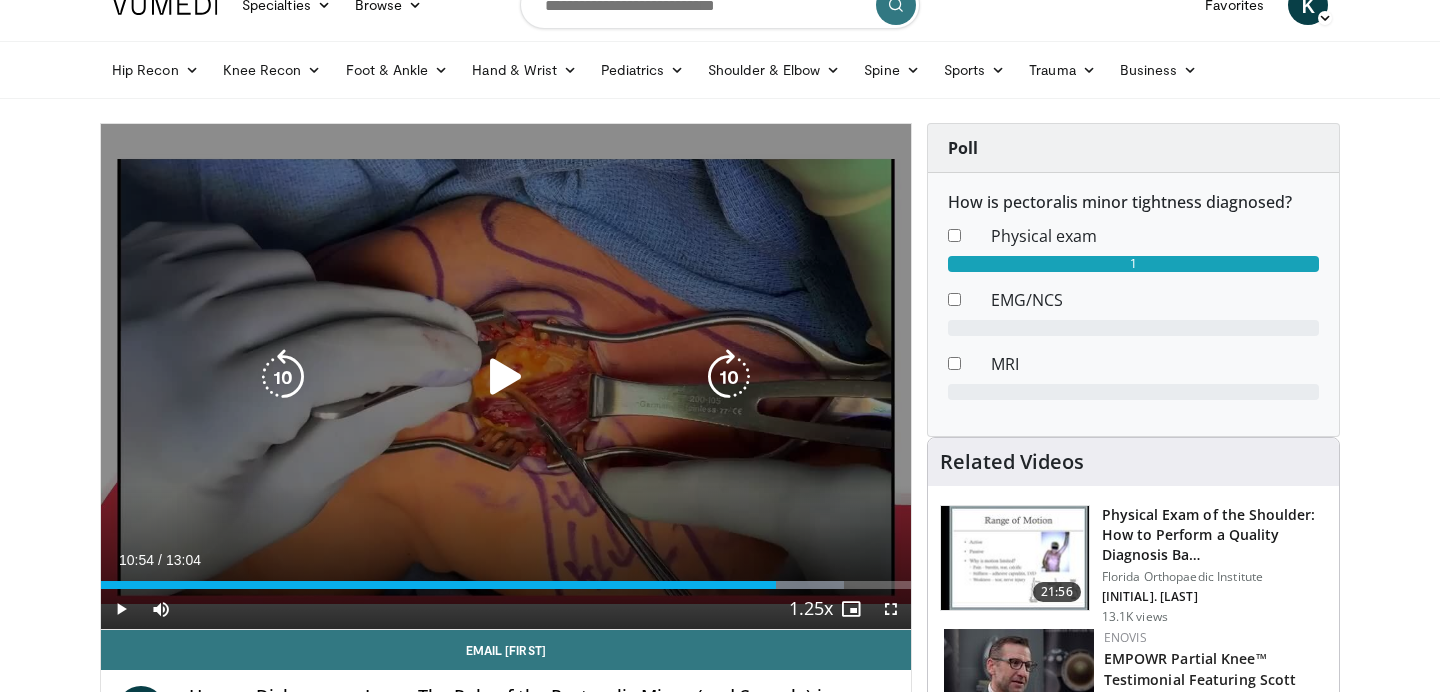 type 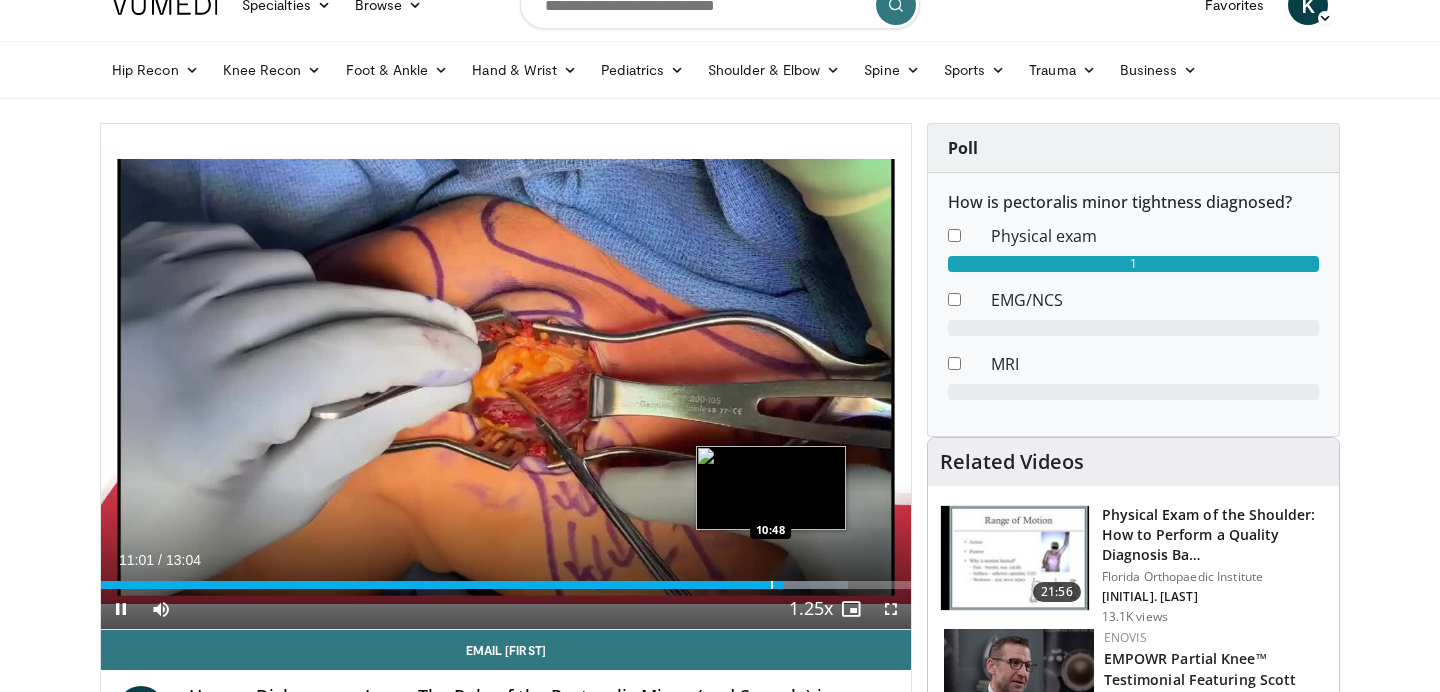 click at bounding box center [772, 585] 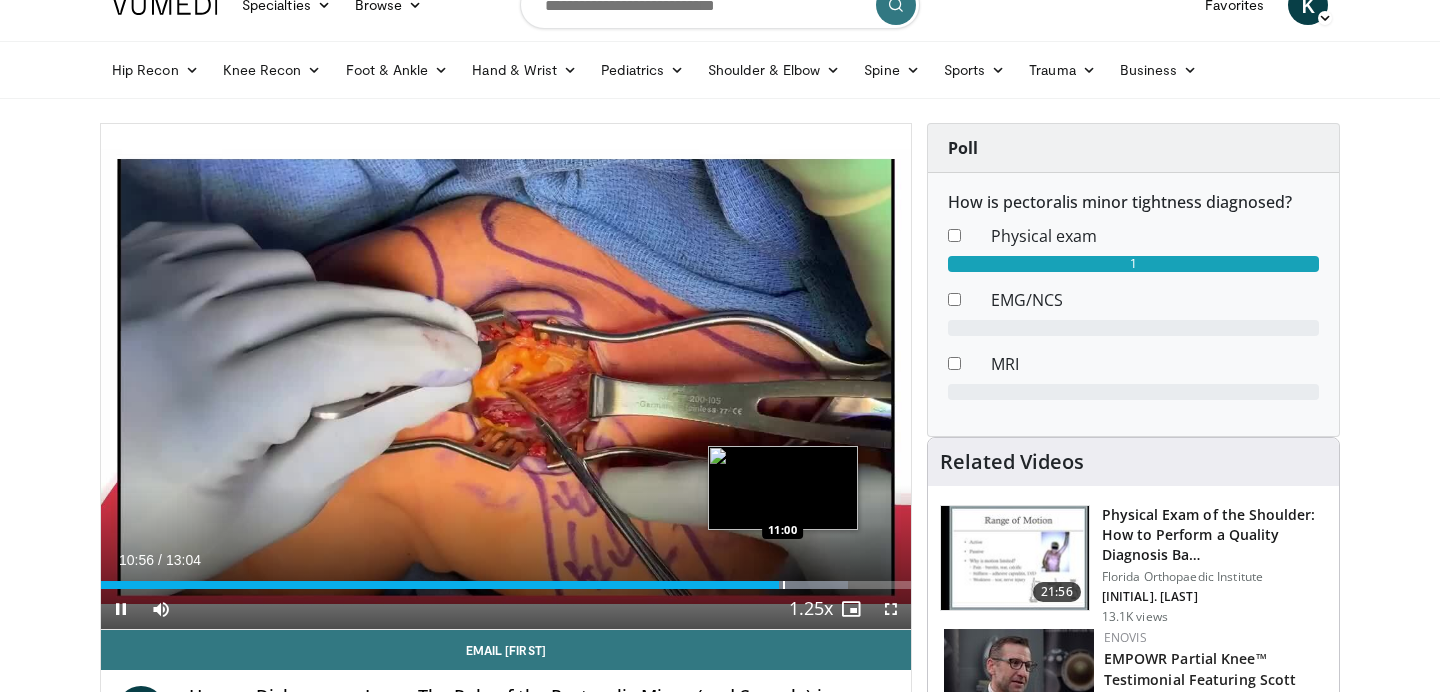 click at bounding box center (784, 585) 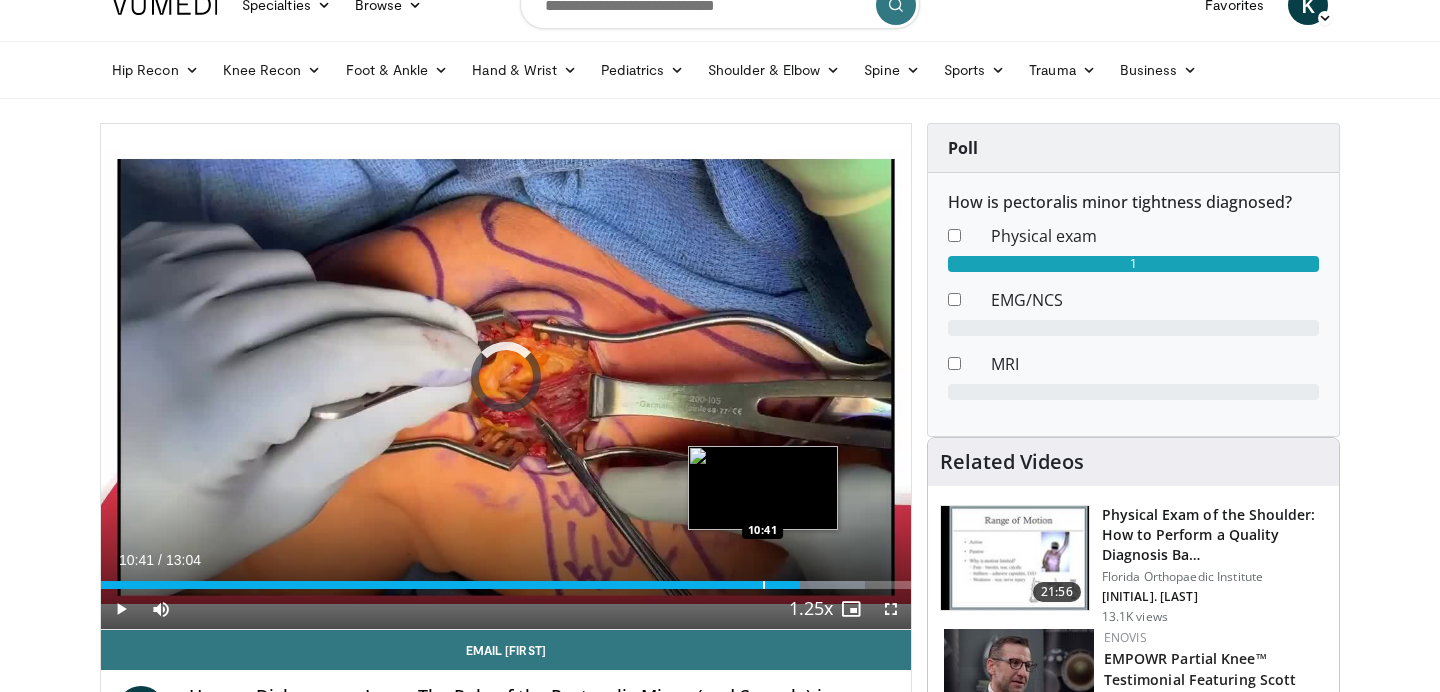 click on "Loaded :  94.32% 11:17 10:41" at bounding box center [506, 579] 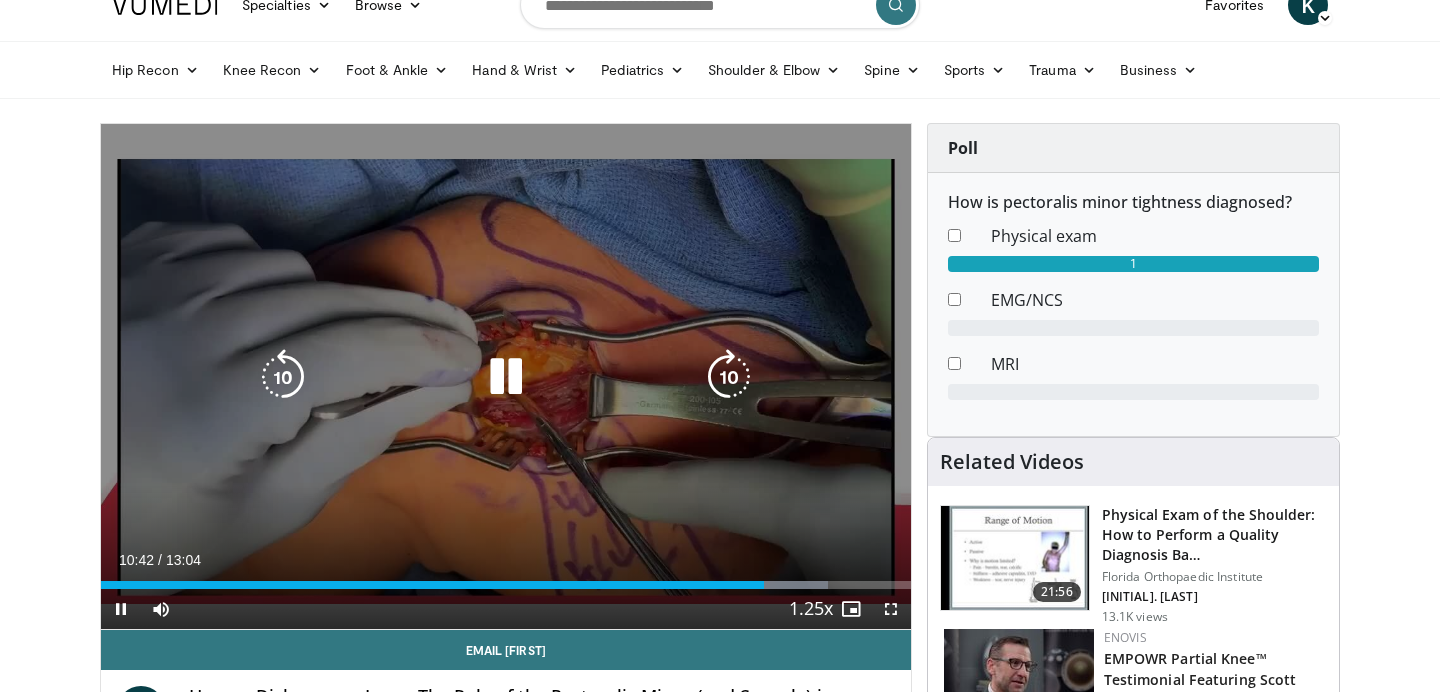click at bounding box center [729, 377] 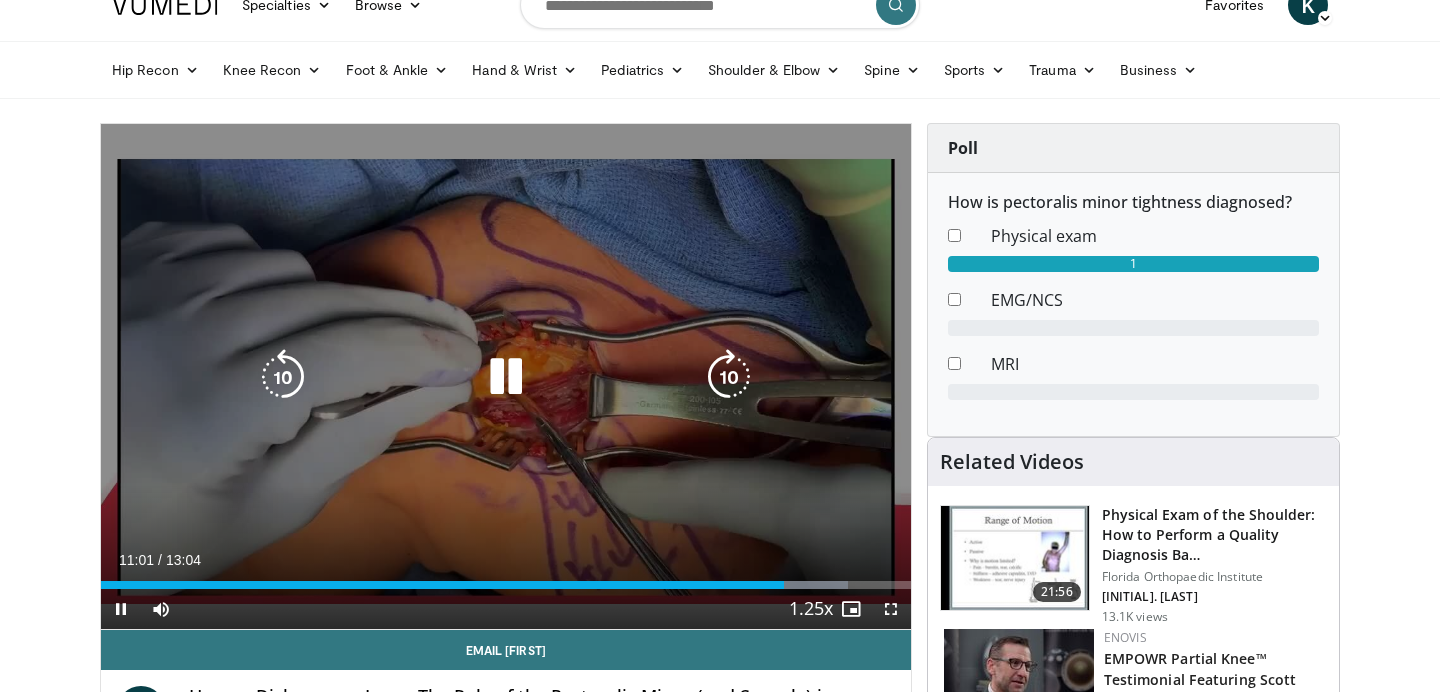 click at bounding box center [506, 377] 